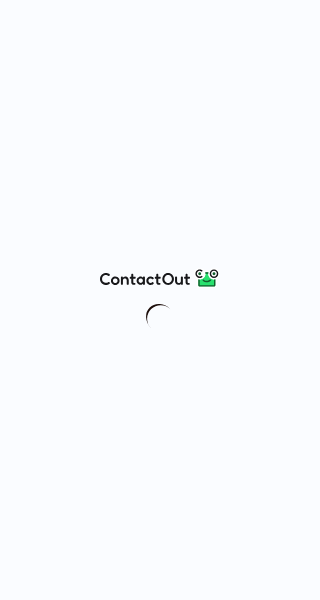 scroll, scrollTop: 0, scrollLeft: 0, axis: both 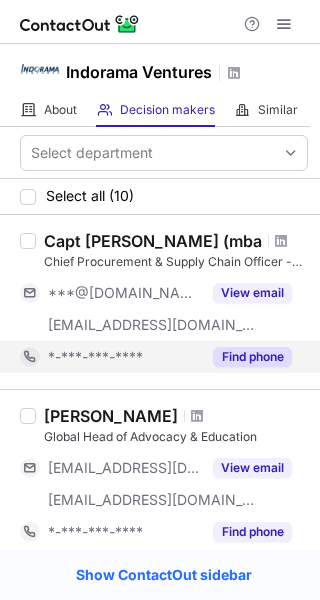 click on "Find phone" at bounding box center [252, 357] 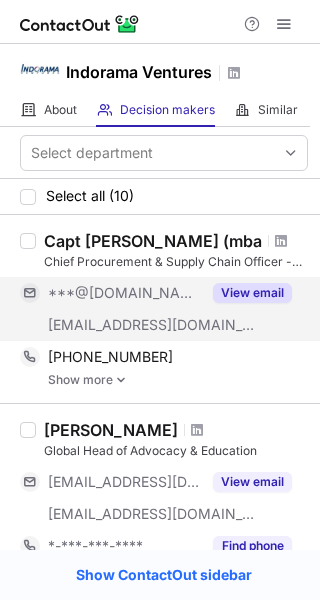 click on "View email" at bounding box center [252, 293] 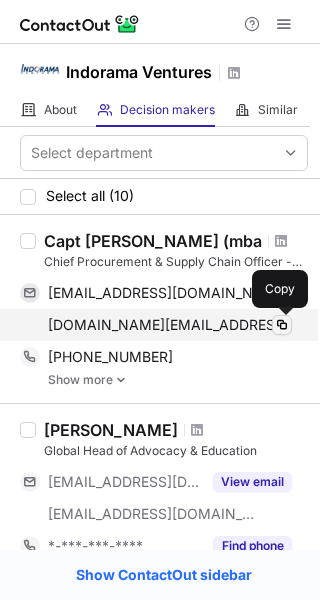click at bounding box center (282, 325) 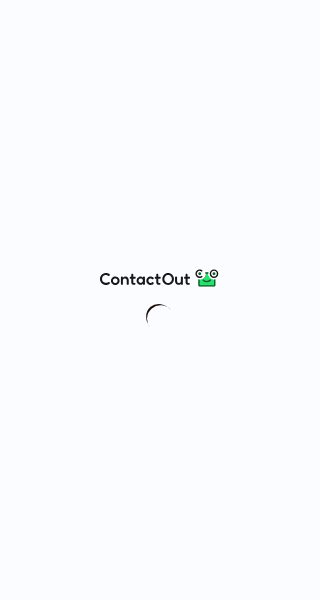 scroll, scrollTop: 0, scrollLeft: 0, axis: both 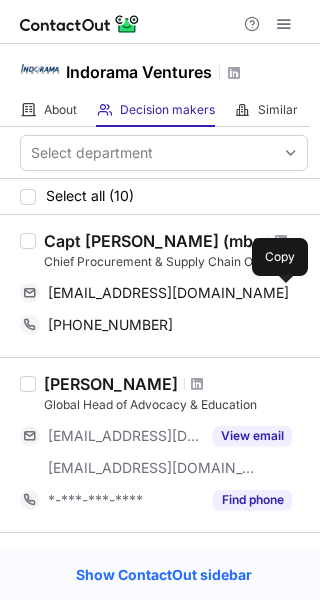 drag, startPoint x: 280, startPoint y: 294, endPoint x: 220, endPoint y: 353, distance: 84.14868 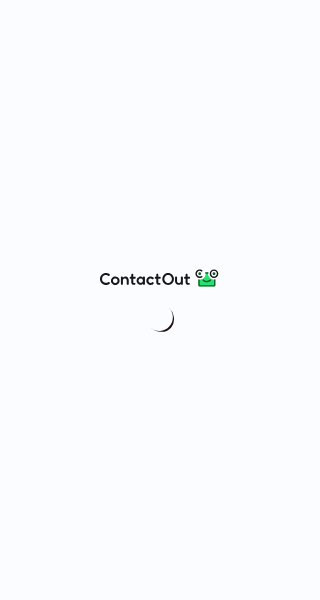 scroll, scrollTop: 0, scrollLeft: 0, axis: both 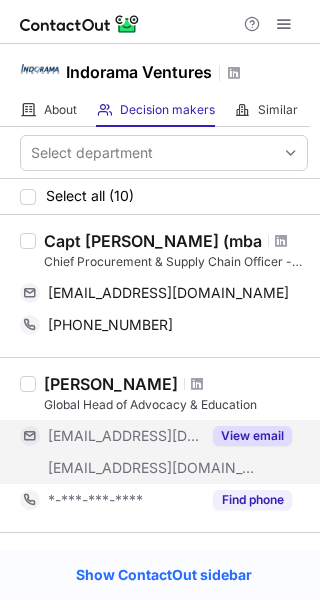 click on "View email" at bounding box center (252, 436) 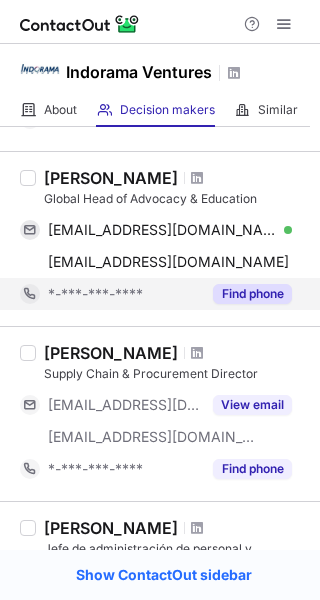 scroll, scrollTop: 215, scrollLeft: 0, axis: vertical 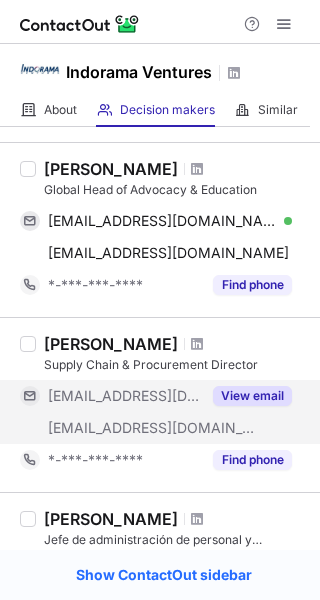 click on "View email" at bounding box center (252, 396) 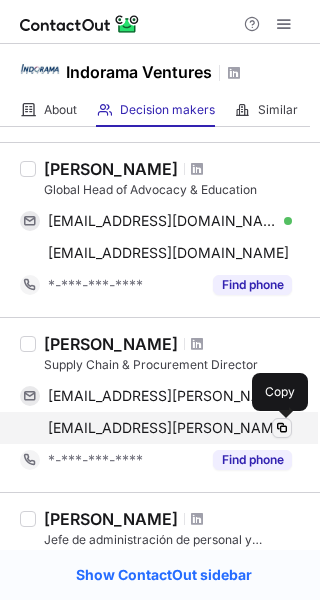 click at bounding box center [282, 428] 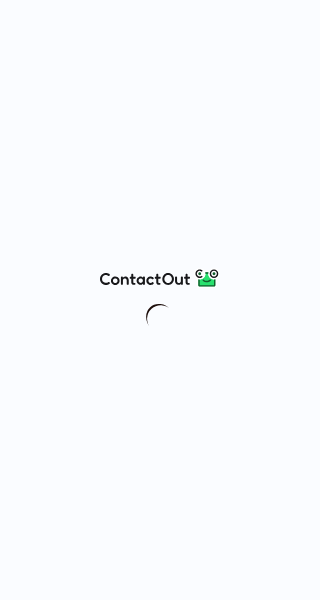 scroll, scrollTop: 0, scrollLeft: 0, axis: both 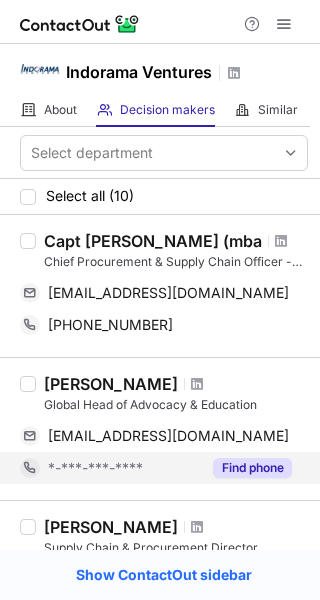 click on "Find phone" at bounding box center (252, 468) 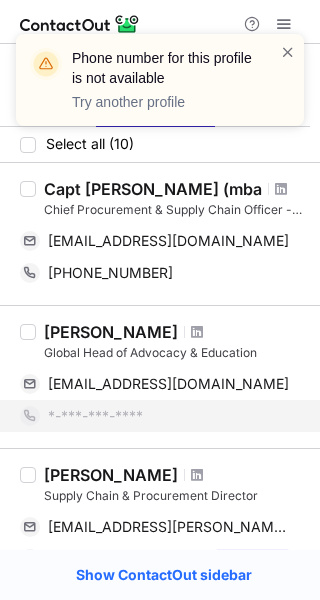 scroll, scrollTop: 160, scrollLeft: 0, axis: vertical 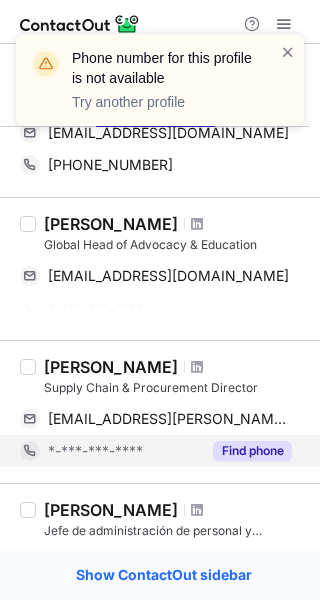 click on "Find phone" at bounding box center (252, 451) 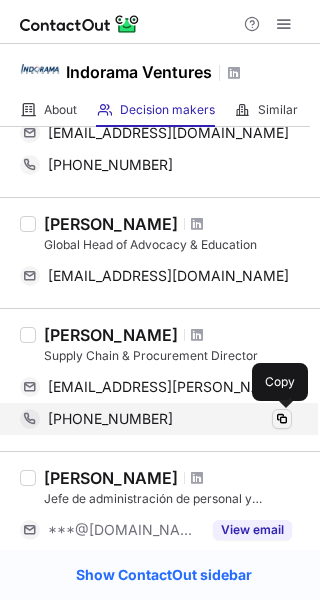 click at bounding box center (282, 419) 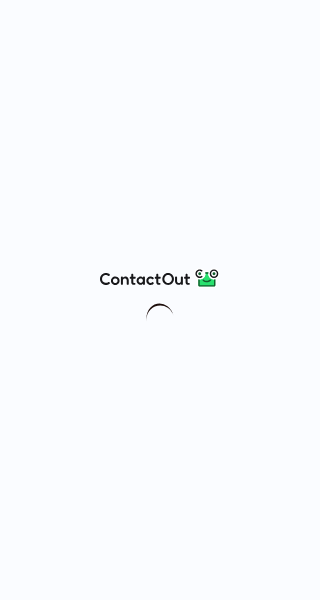 scroll, scrollTop: 0, scrollLeft: 0, axis: both 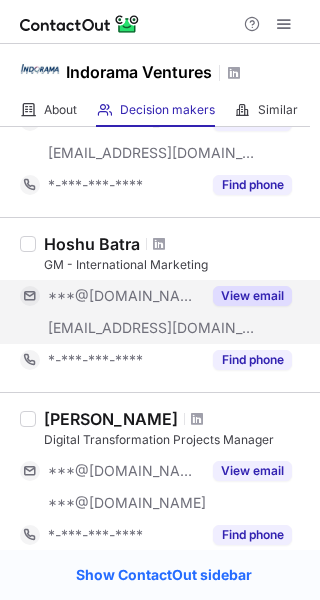 click on "View email" at bounding box center (252, 296) 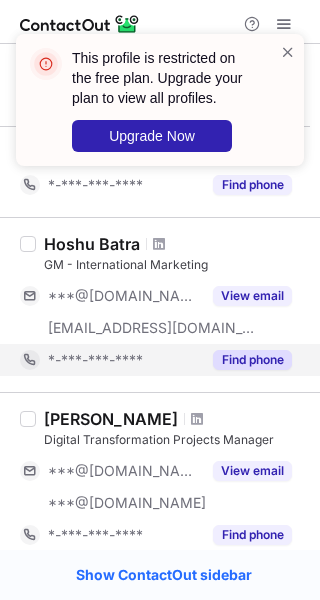 click on "Find phone" at bounding box center [252, 360] 